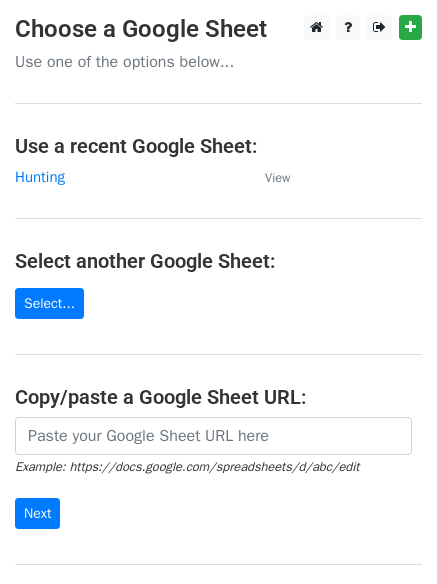 scroll, scrollTop: 0, scrollLeft: 0, axis: both 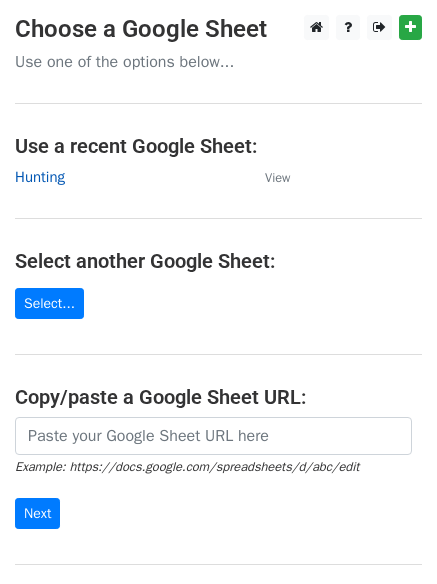 click on "Hunting" at bounding box center [40, 177] 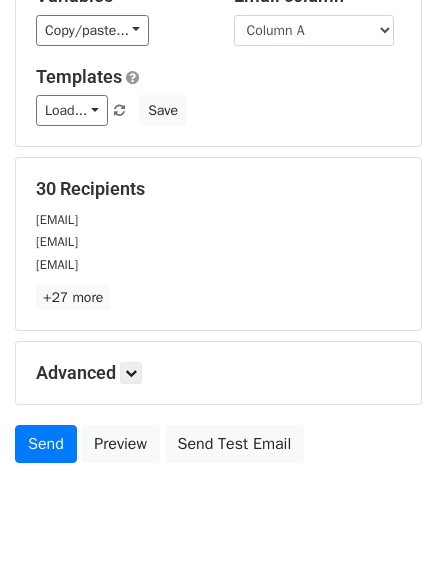 scroll, scrollTop: 193, scrollLeft: 0, axis: vertical 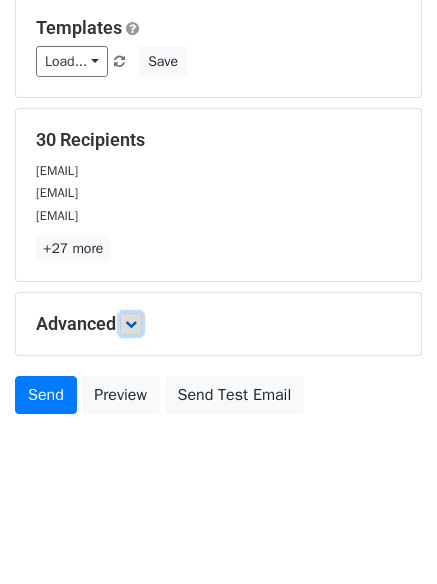 click at bounding box center (131, 324) 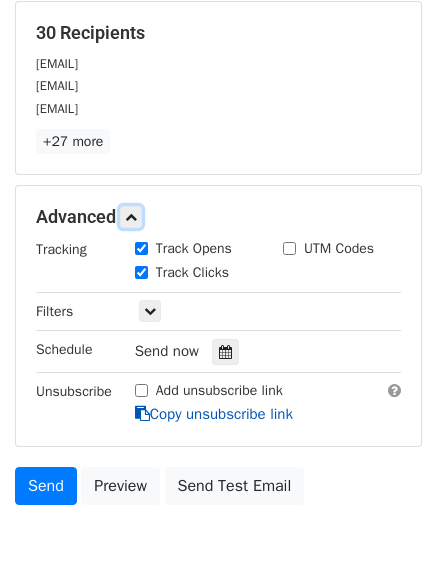 scroll, scrollTop: 389, scrollLeft: 0, axis: vertical 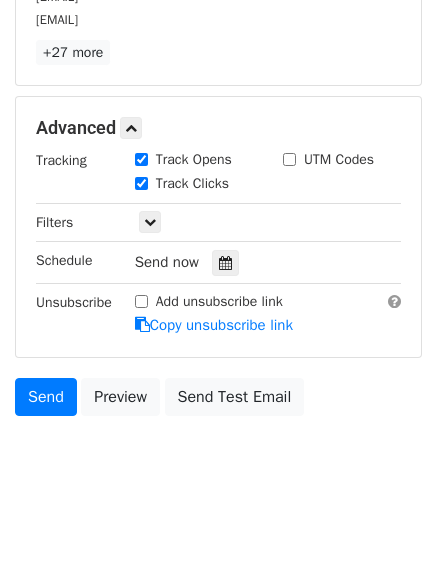 drag, startPoint x: 226, startPoint y: 246, endPoint x: 221, endPoint y: 270, distance: 24.5153 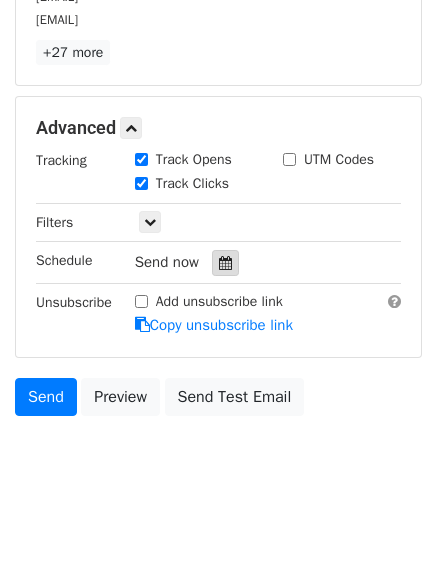 click at bounding box center [225, 263] 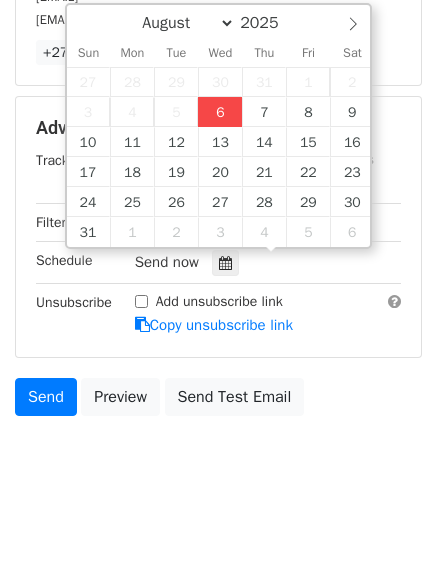 type on "2025-08-06 13:07" 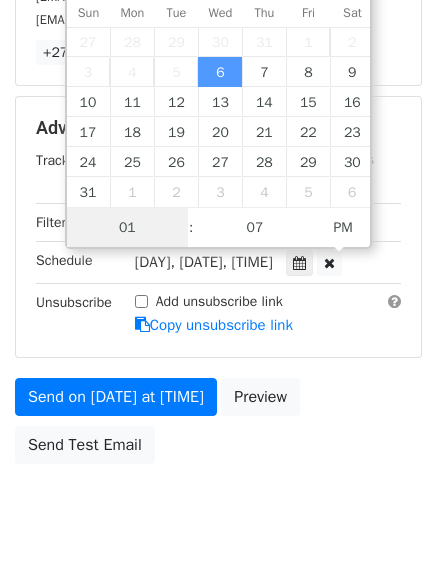 scroll, scrollTop: 1, scrollLeft: 0, axis: vertical 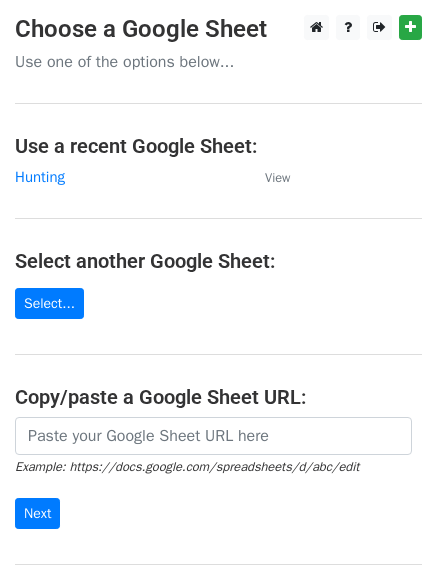 click on "Hunting" at bounding box center (130, 177) 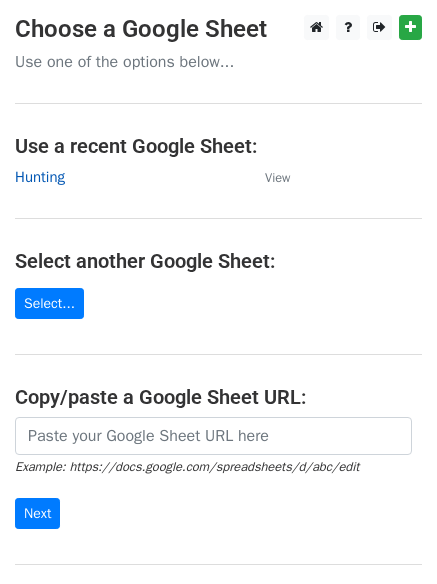 click on "Hunting" at bounding box center [40, 177] 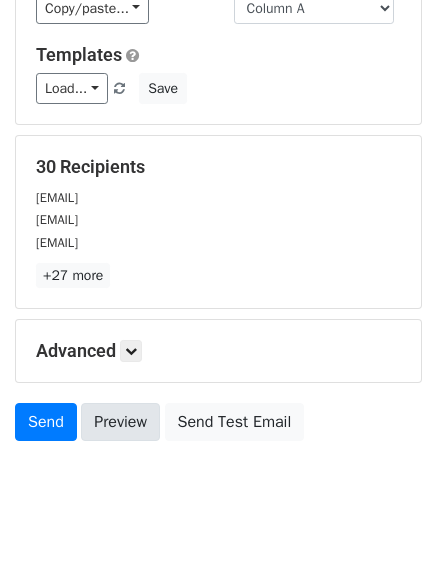 scroll, scrollTop: 193, scrollLeft: 0, axis: vertical 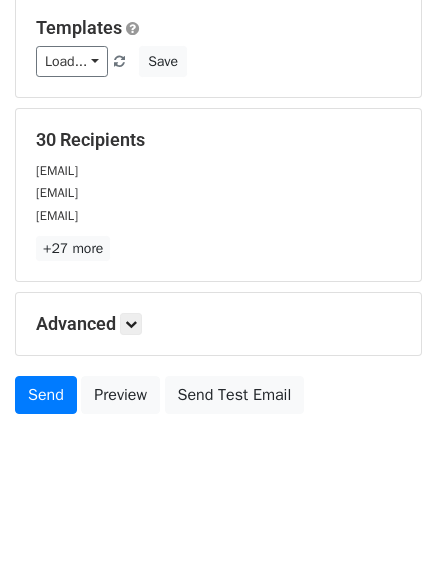 click on "Advanced" at bounding box center (218, 324) 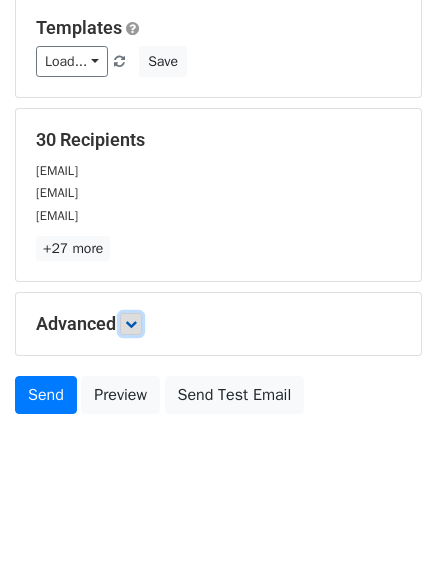 click at bounding box center [131, 324] 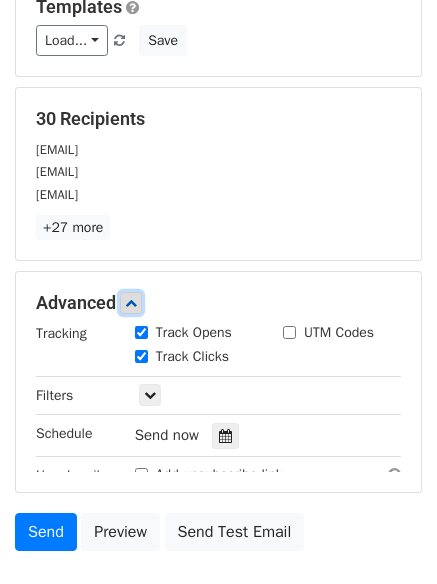 scroll, scrollTop: 377, scrollLeft: 0, axis: vertical 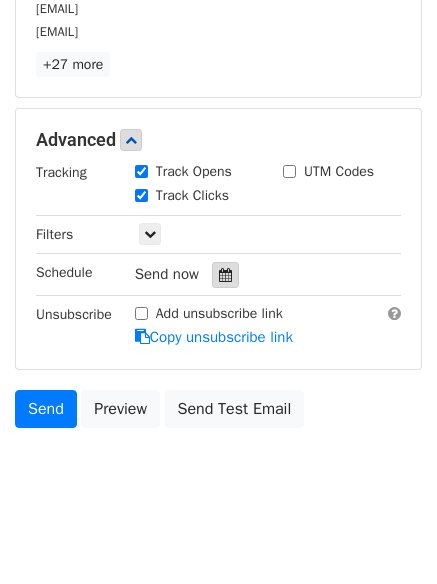 click at bounding box center [225, 275] 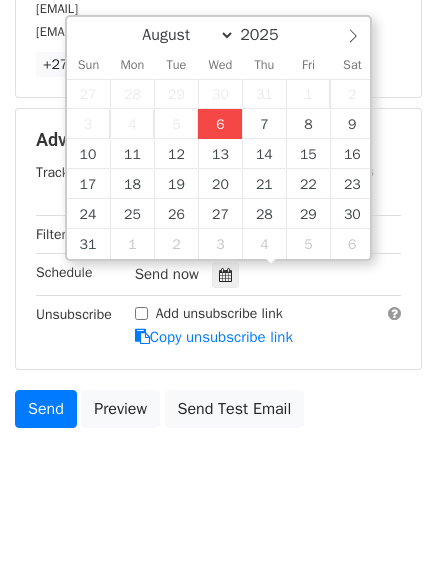 type on "2025-08-06 13:07" 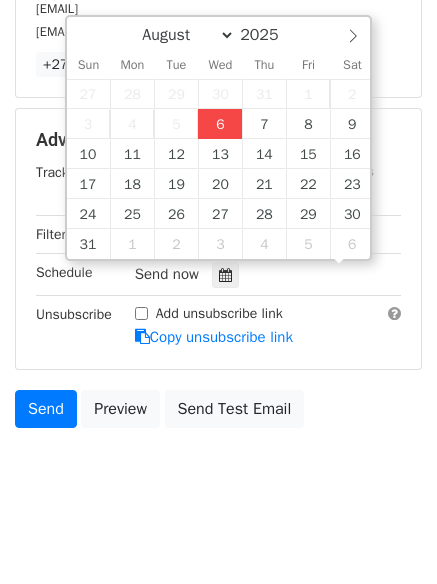 scroll, scrollTop: 1, scrollLeft: 0, axis: vertical 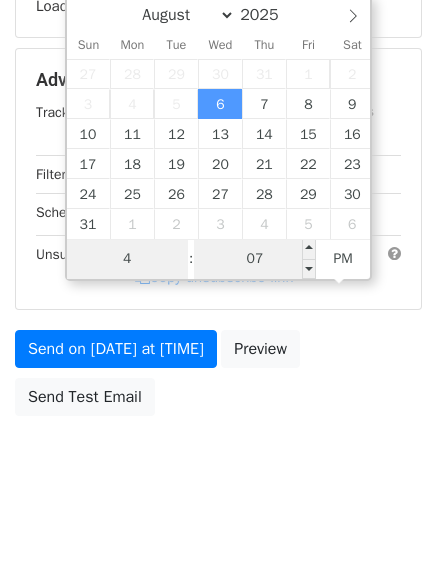 type on "4" 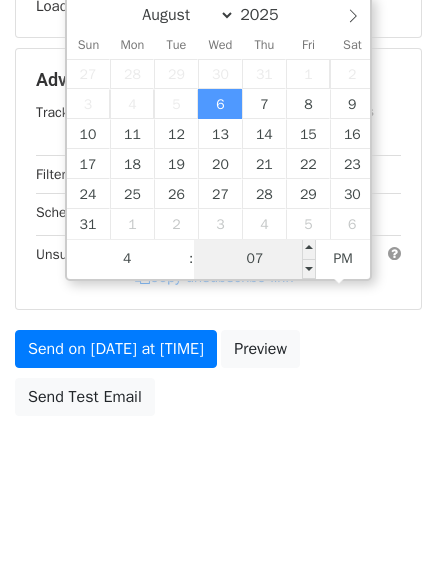 type on "2025-08-06 16:07" 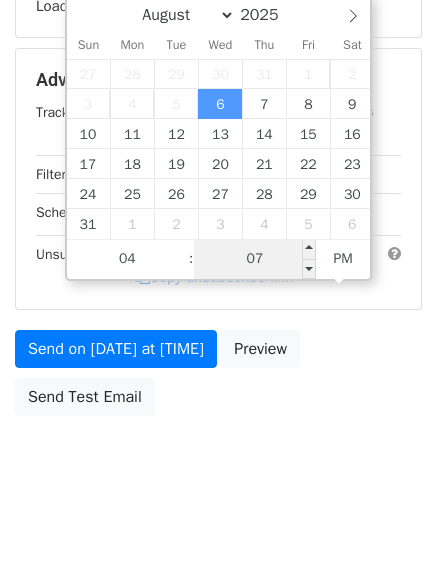 click on "07" at bounding box center (255, 259) 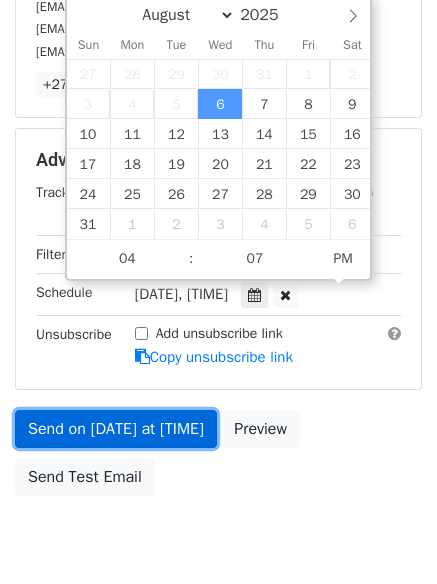 click on "Send on Aug 6 at 4:07pm
Preview
Send Test Email" at bounding box center [218, 458] 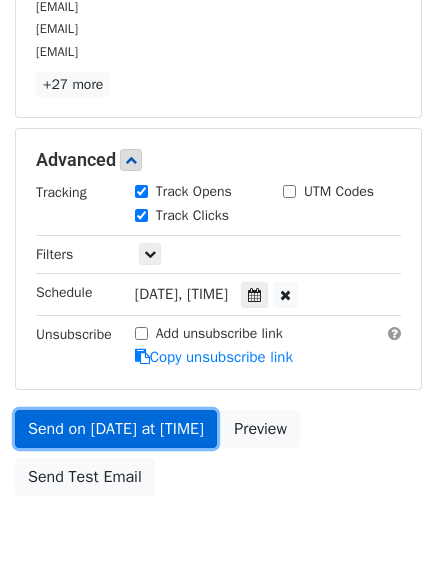click on "Send on Aug 6 at 4:07pm" at bounding box center (116, 429) 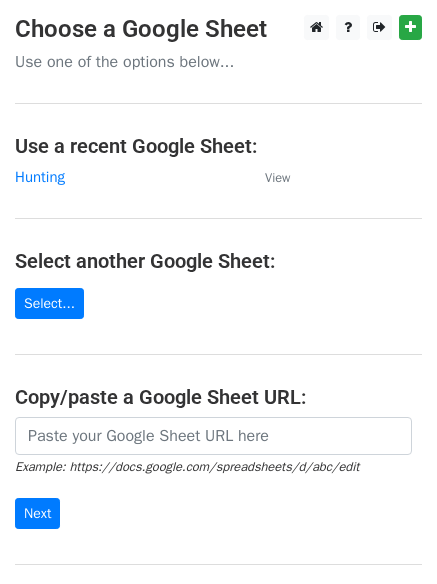 scroll, scrollTop: 0, scrollLeft: 0, axis: both 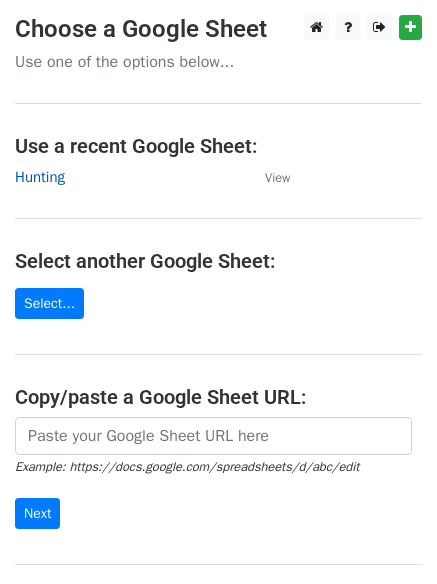 click on "Hunting" at bounding box center (40, 177) 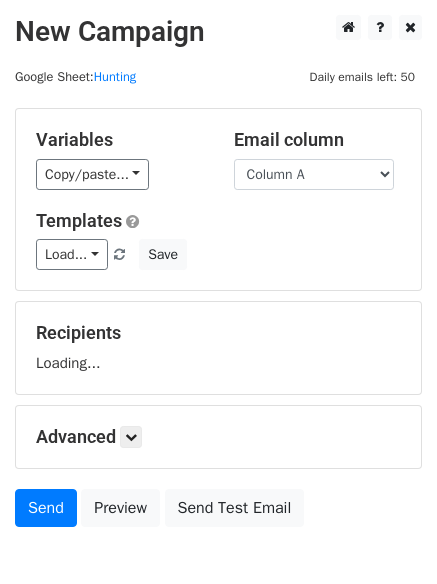 scroll, scrollTop: 0, scrollLeft: 0, axis: both 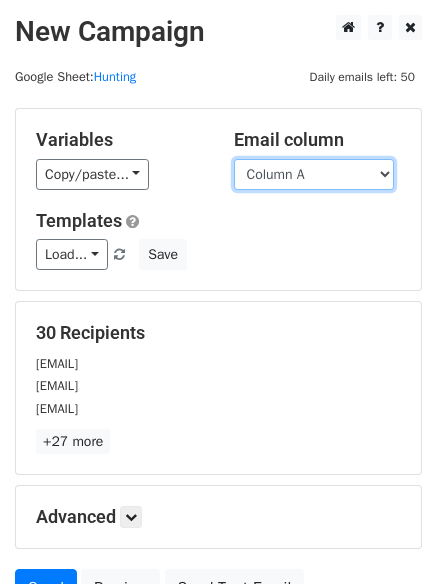 click on "Column A
Column B" at bounding box center [314, 174] 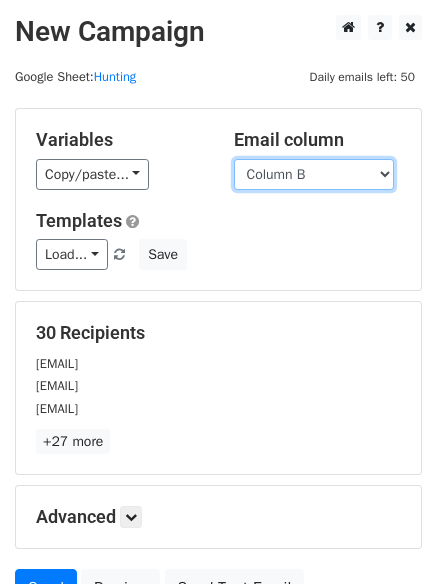 click on "Column A
Column B" at bounding box center [314, 174] 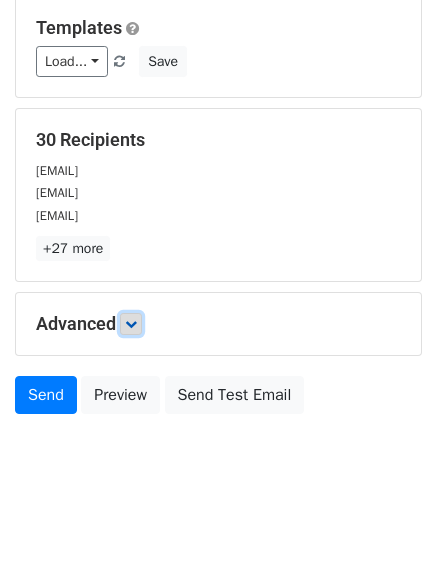 click at bounding box center [131, 324] 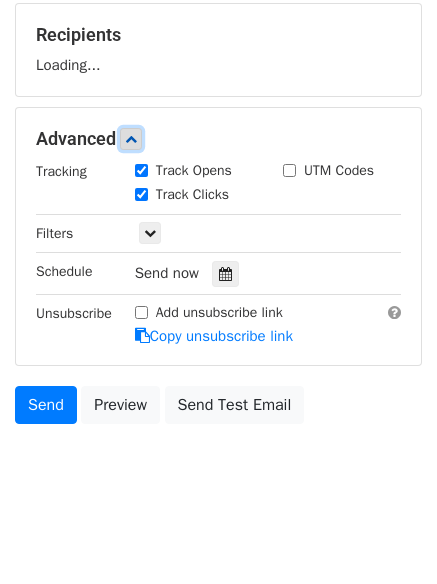 scroll, scrollTop: 299, scrollLeft: 0, axis: vertical 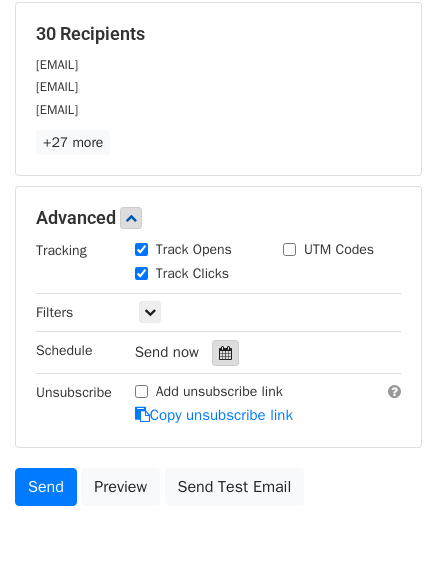 click at bounding box center (225, 353) 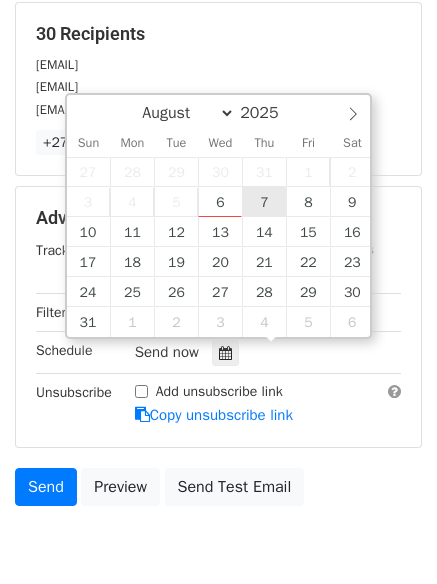 type on "2025-08-07 12:00" 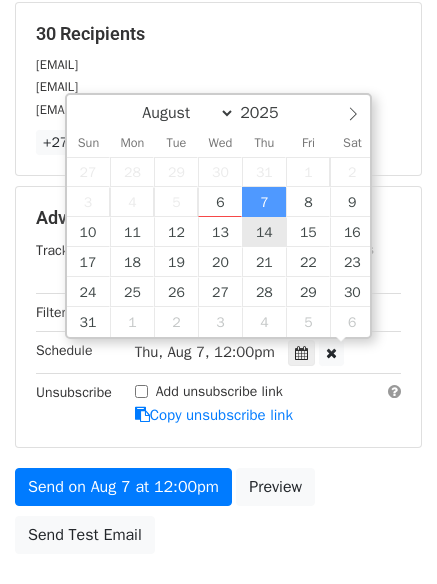 scroll, scrollTop: 1, scrollLeft: 0, axis: vertical 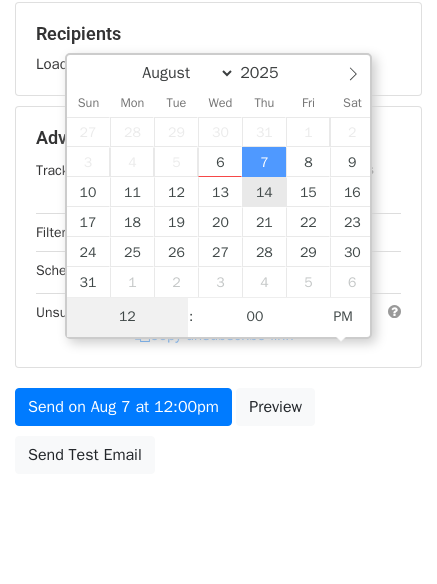 type on "5" 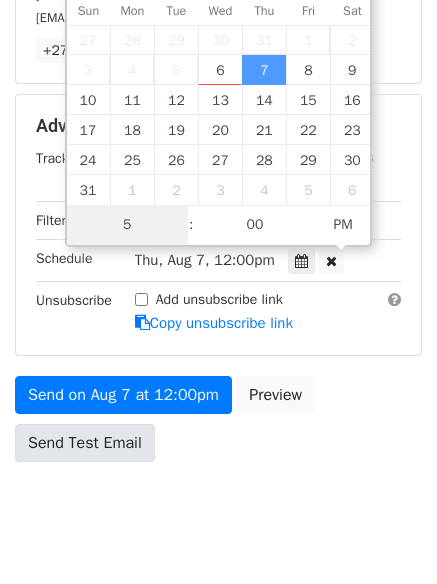 scroll, scrollTop: 437, scrollLeft: 0, axis: vertical 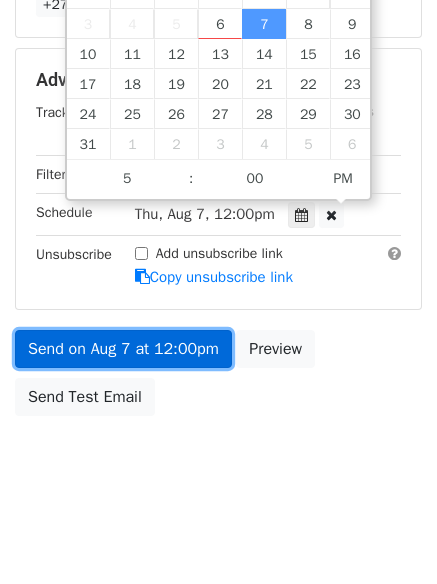 type on "2025-08-07 17:00" 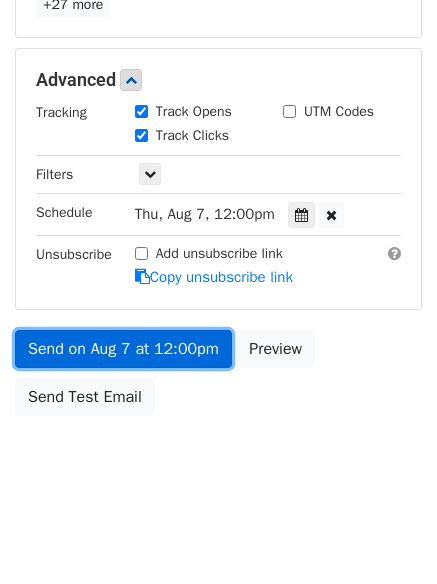 click on "Send on Aug 7 at 12:00pm" at bounding box center (123, 349) 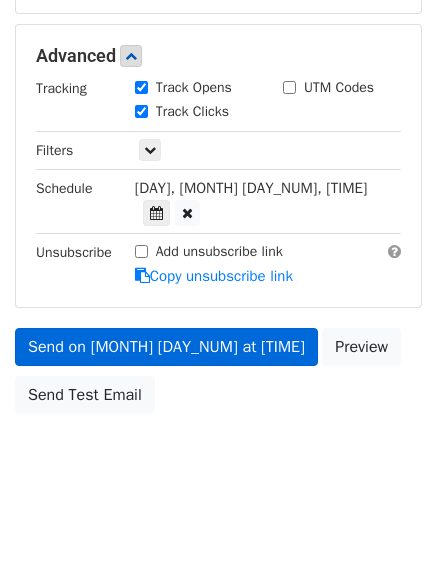 scroll, scrollTop: 357, scrollLeft: 0, axis: vertical 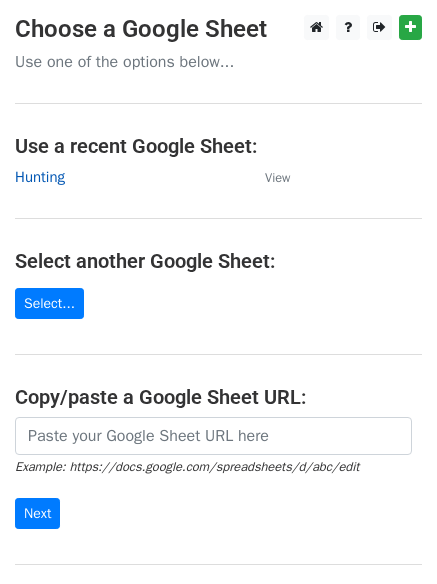 click on "Hunting" at bounding box center [40, 177] 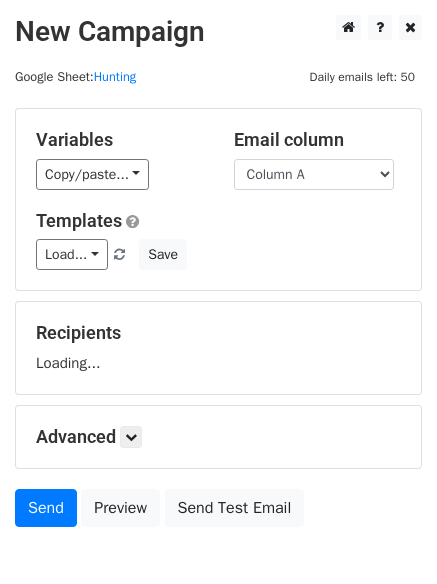 scroll, scrollTop: 0, scrollLeft: 0, axis: both 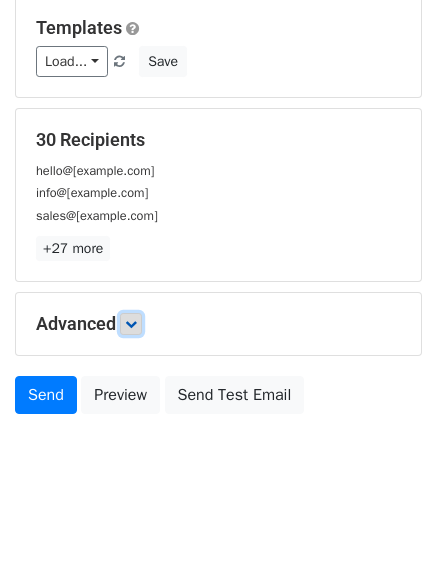 click at bounding box center [131, 324] 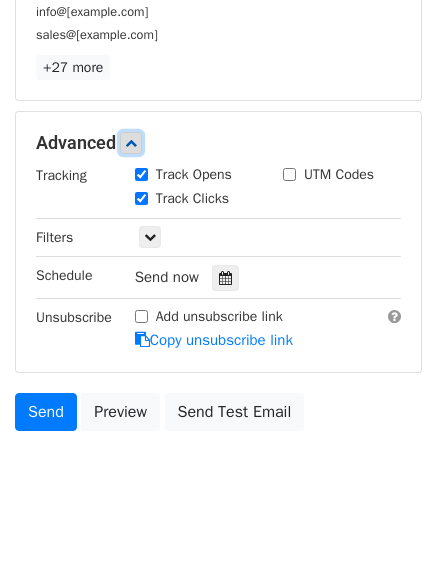 scroll, scrollTop: 378, scrollLeft: 0, axis: vertical 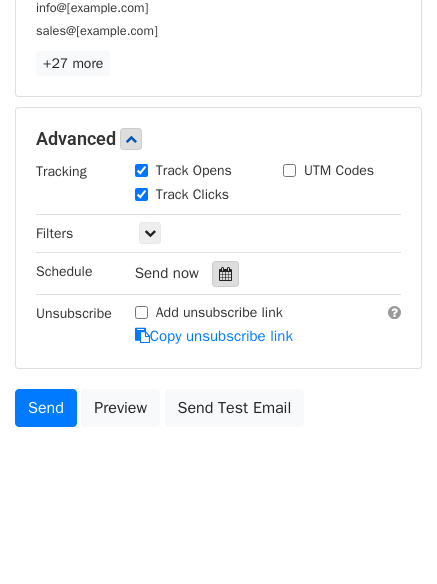 click at bounding box center (225, 274) 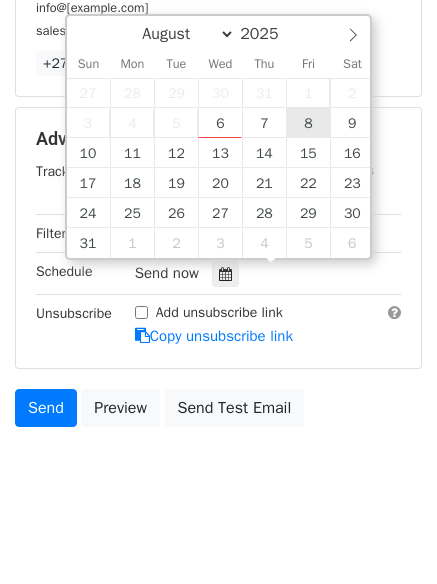 type on "2025-08-08 12:00" 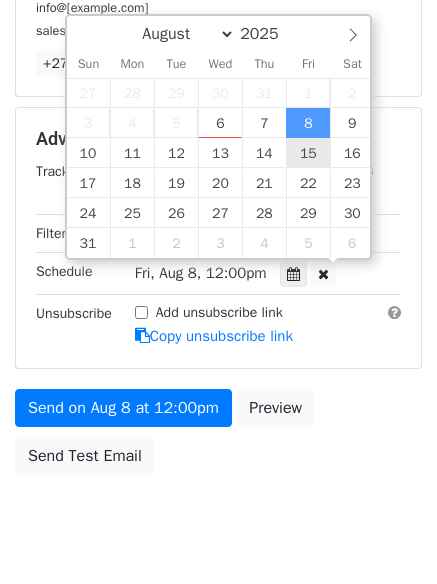 scroll, scrollTop: 1, scrollLeft: 0, axis: vertical 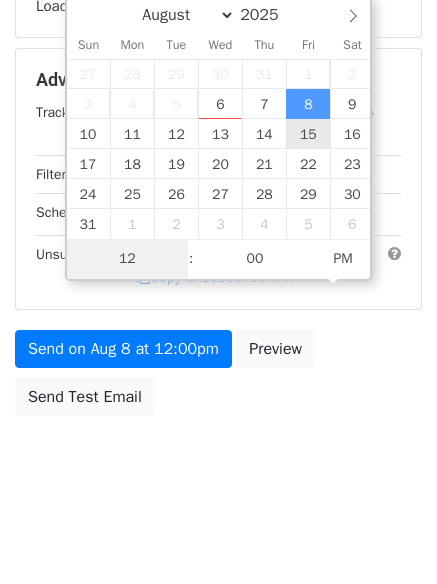 type on "6" 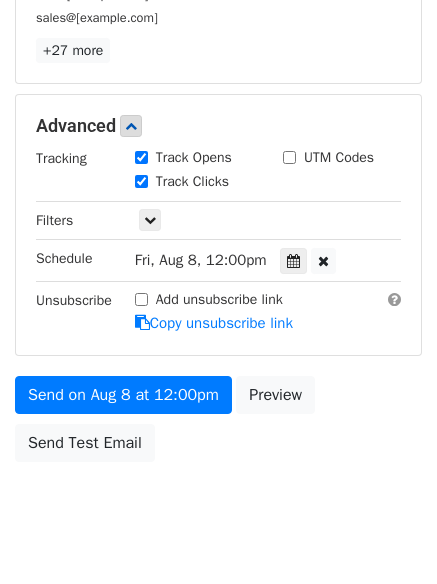 scroll, scrollTop: 828, scrollLeft: 0, axis: vertical 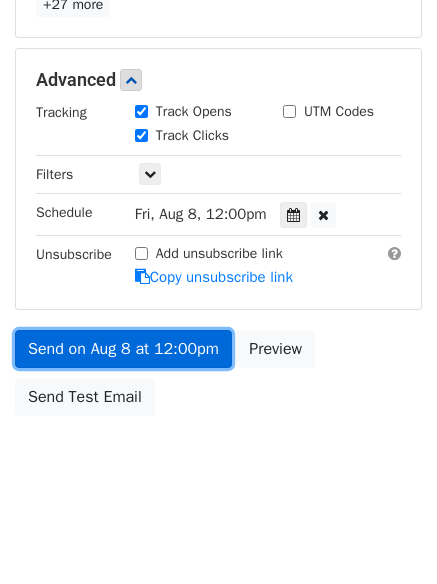 type on "2025-08-08 18:00" 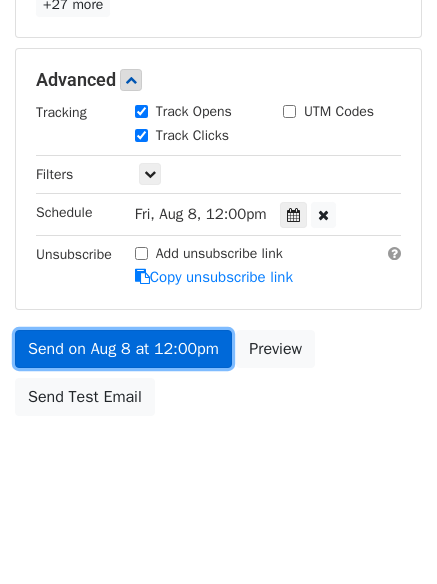 click on "Send on Aug 8 at 12:00pm" at bounding box center (123, 349) 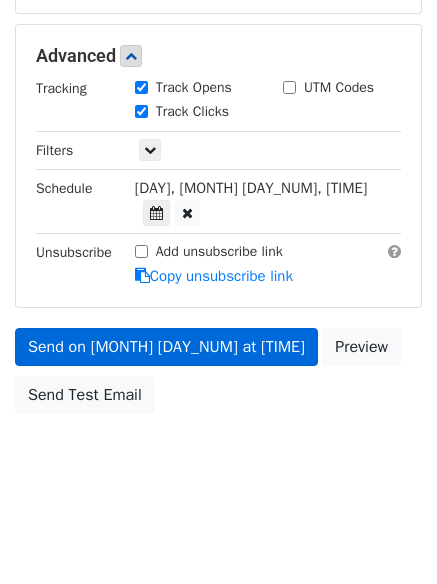 scroll, scrollTop: 357, scrollLeft: 0, axis: vertical 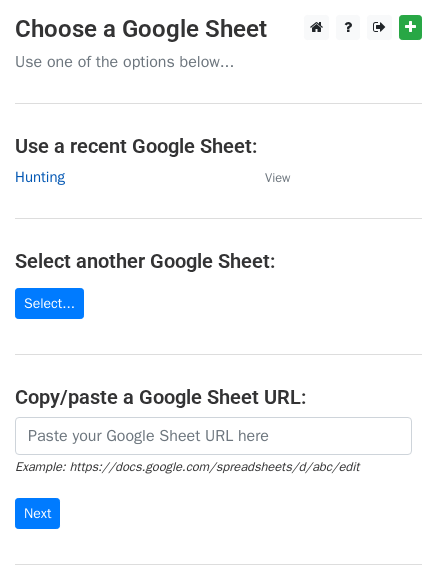 click on "Hunting" at bounding box center [40, 177] 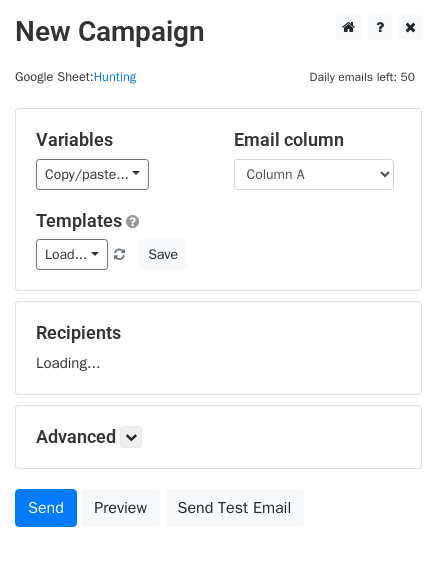 scroll, scrollTop: 0, scrollLeft: 0, axis: both 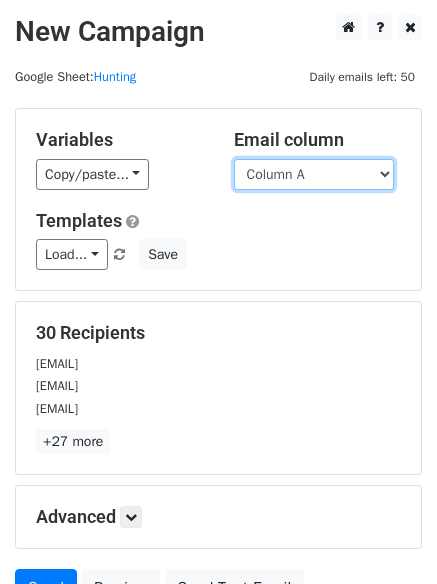 click on "Column A
Column B" at bounding box center [314, 174] 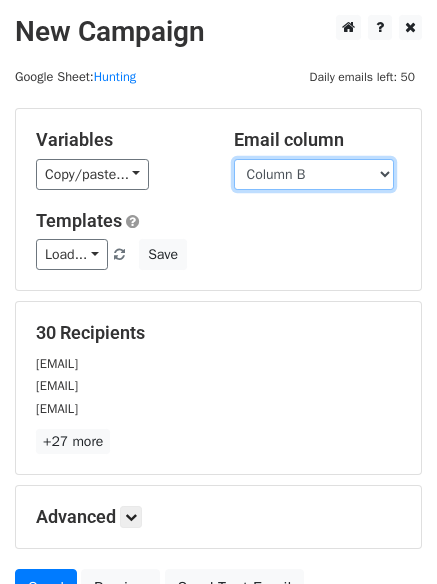 click on "Column A
Column B" at bounding box center (314, 174) 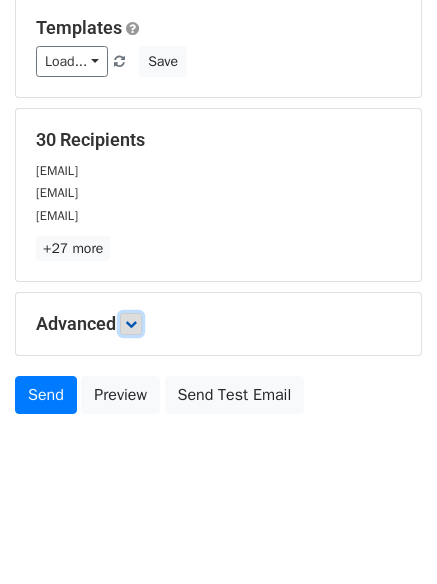 click at bounding box center [131, 324] 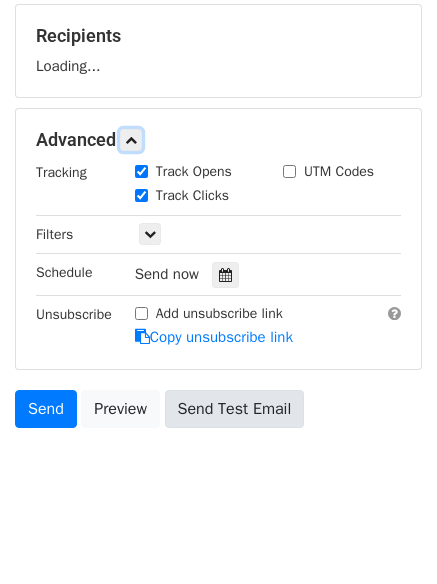 scroll, scrollTop: 299, scrollLeft: 0, axis: vertical 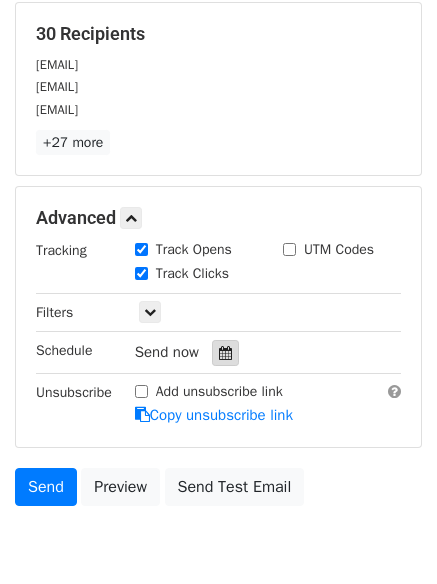 click at bounding box center (225, 353) 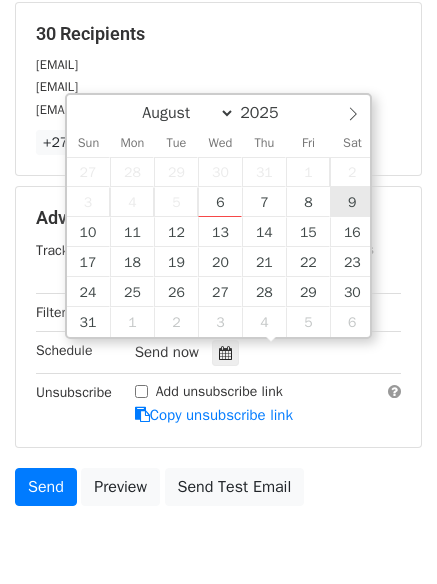 type on "2025-08-09 12:00" 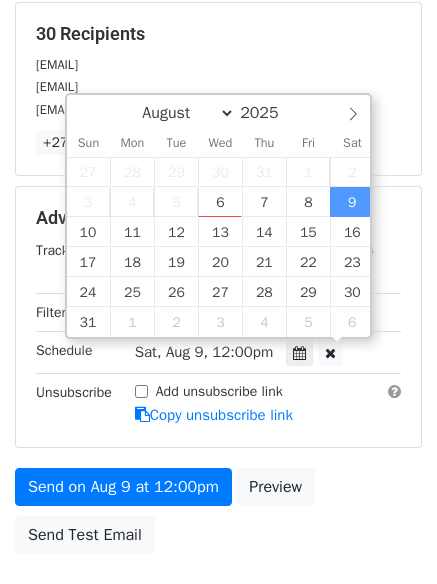 scroll, scrollTop: 1, scrollLeft: 0, axis: vertical 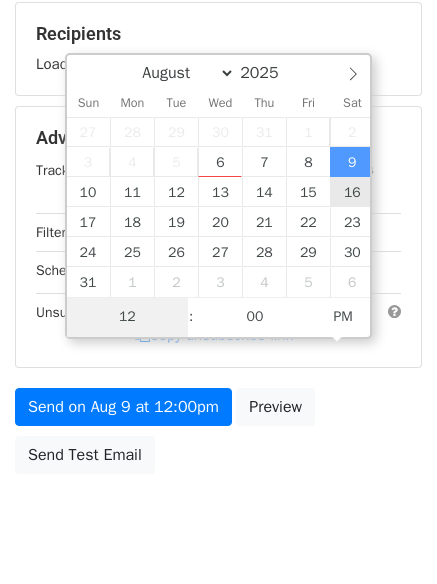 type on "7" 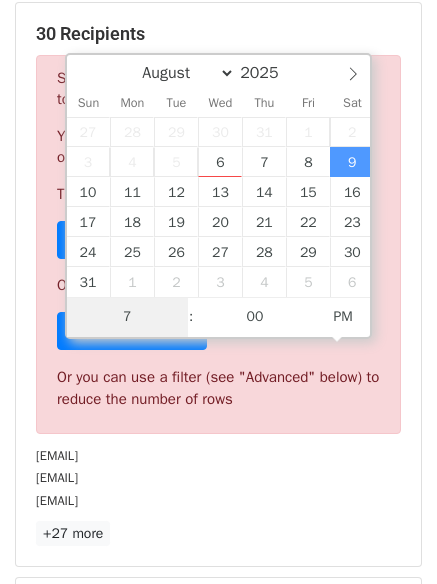 scroll, scrollTop: 828, scrollLeft: 0, axis: vertical 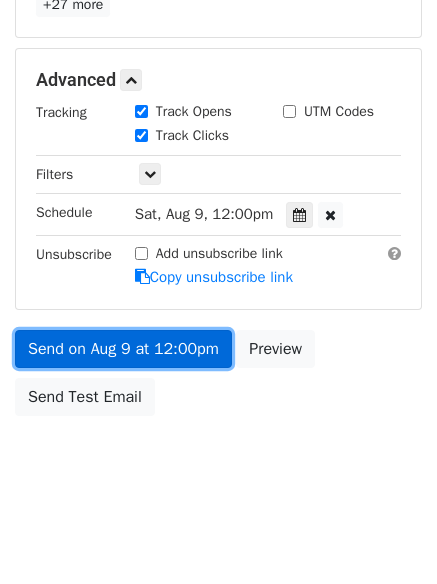 type on "[DATE] [TIME]" 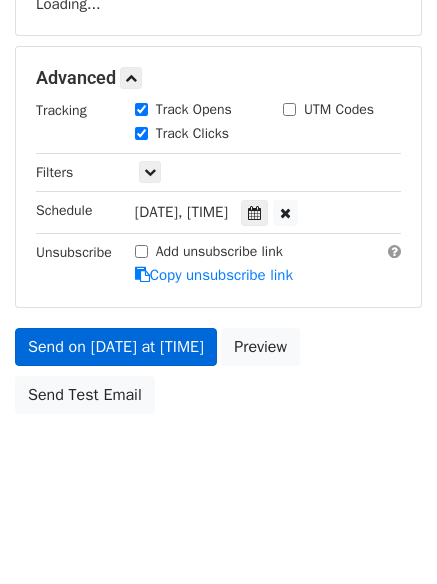 scroll, scrollTop: 357, scrollLeft: 0, axis: vertical 